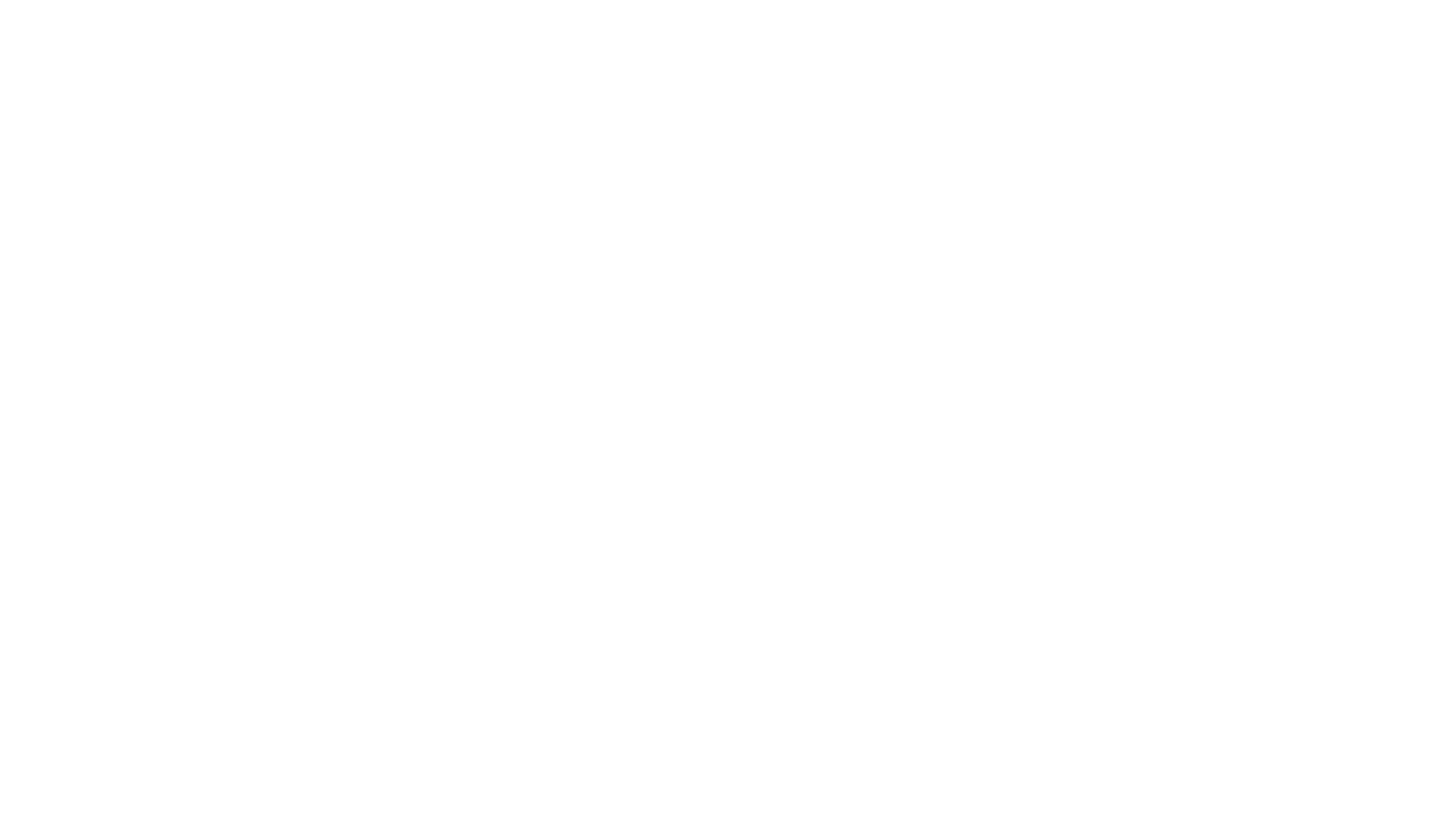 scroll, scrollTop: 0, scrollLeft: 0, axis: both 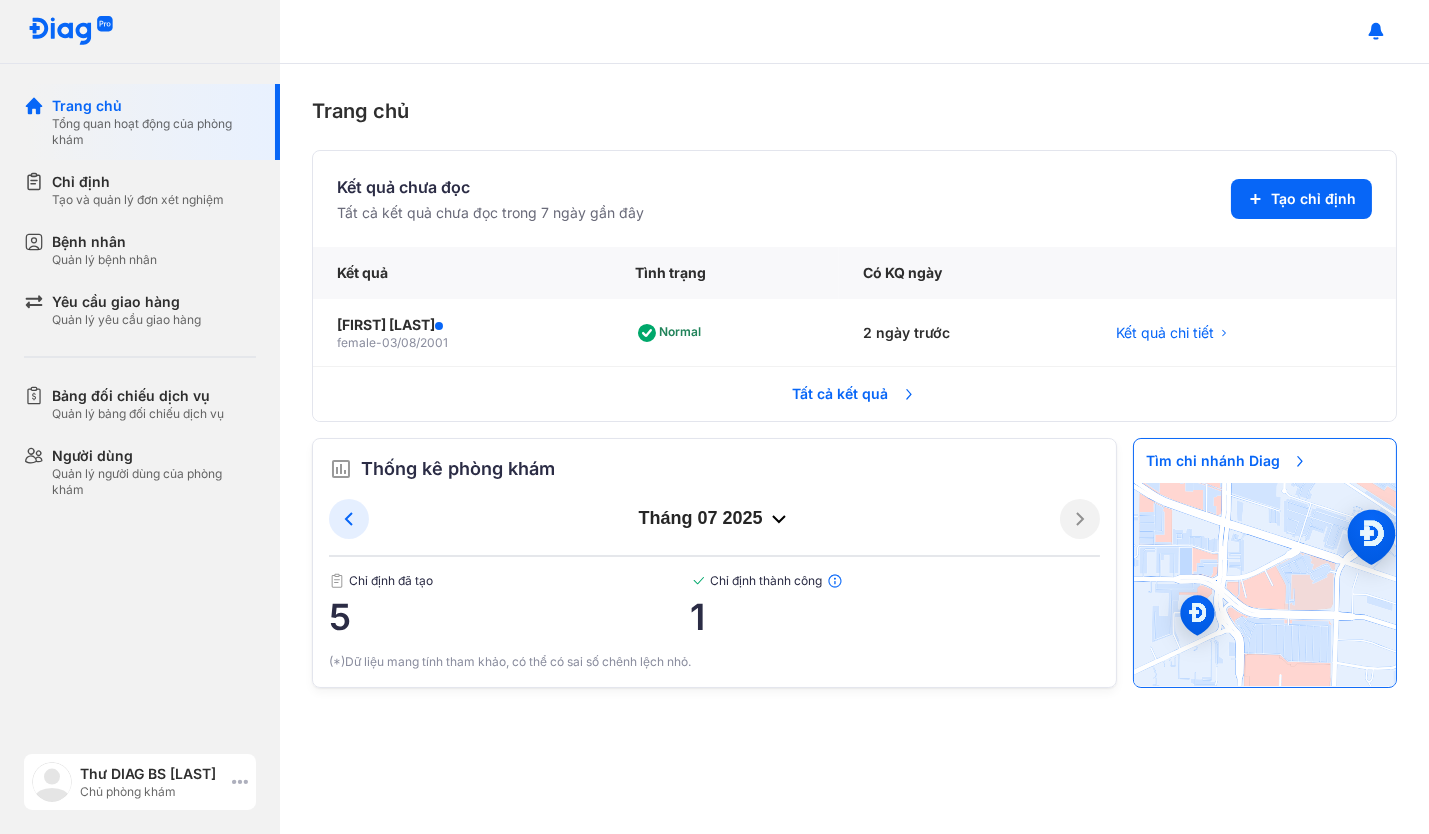 click on "Thư DIAG  BS Nguyễn Huy Tiến" at bounding box center [152, 774] 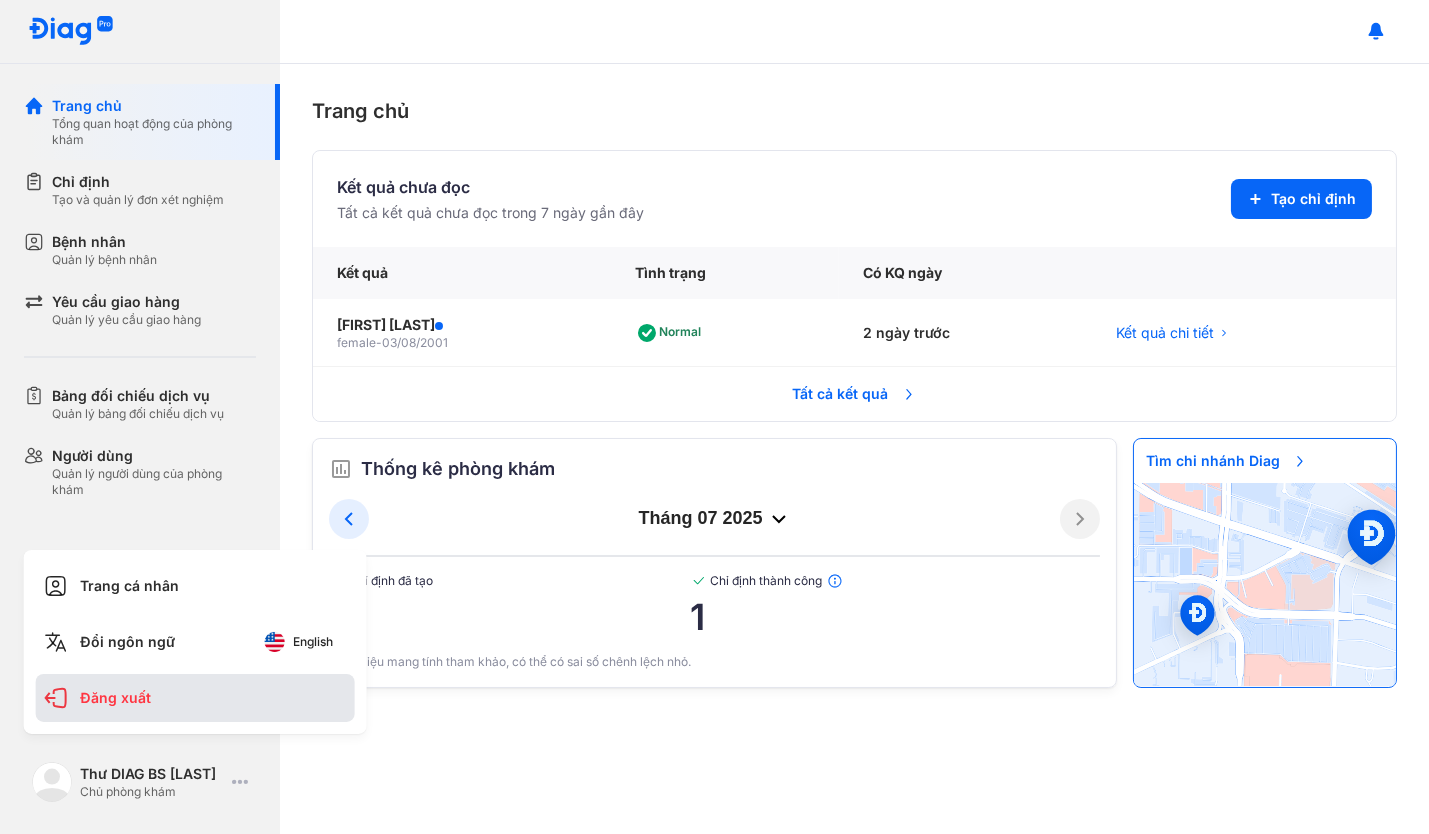 click on "Đăng xuất" 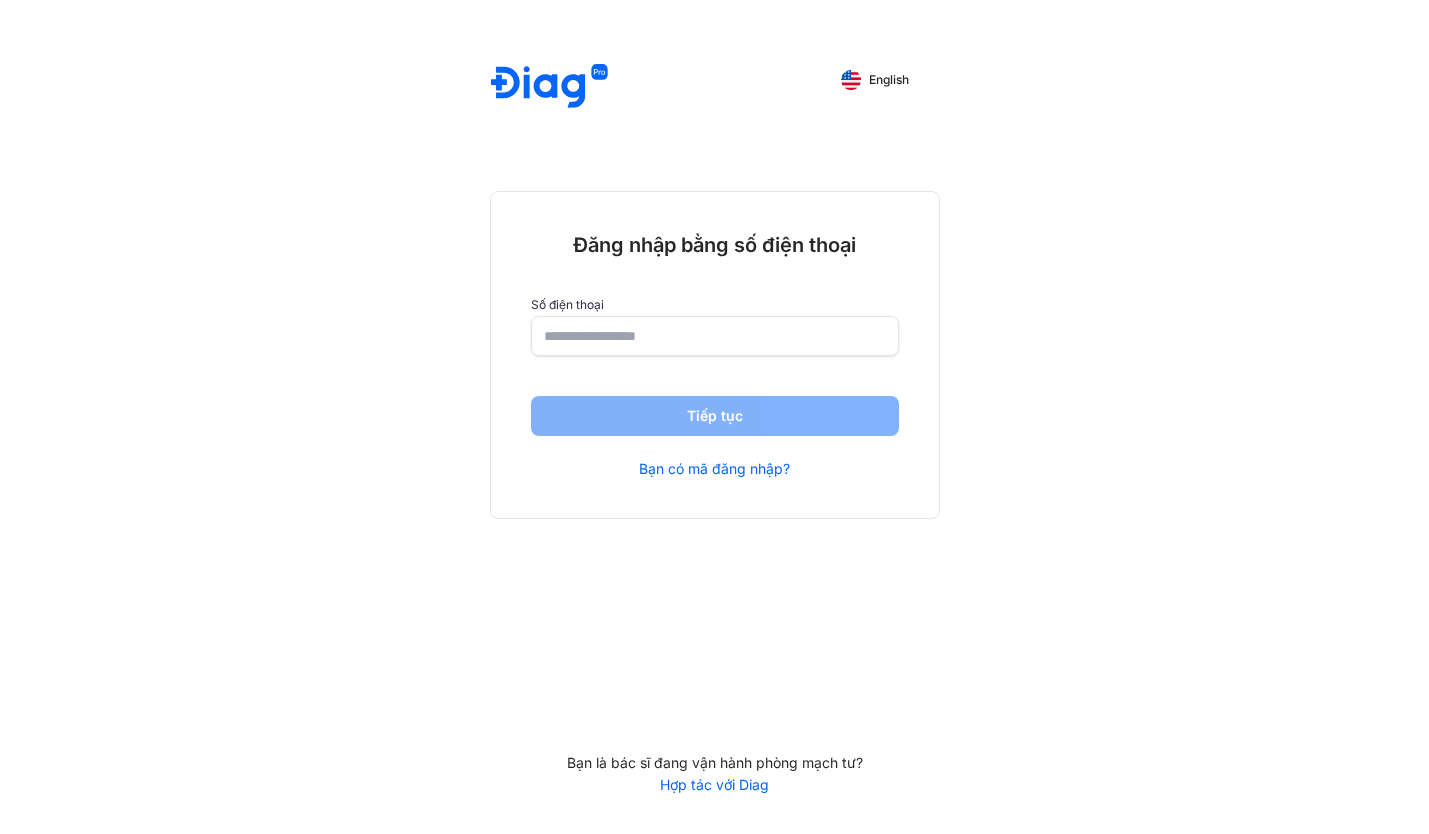 scroll, scrollTop: 0, scrollLeft: 0, axis: both 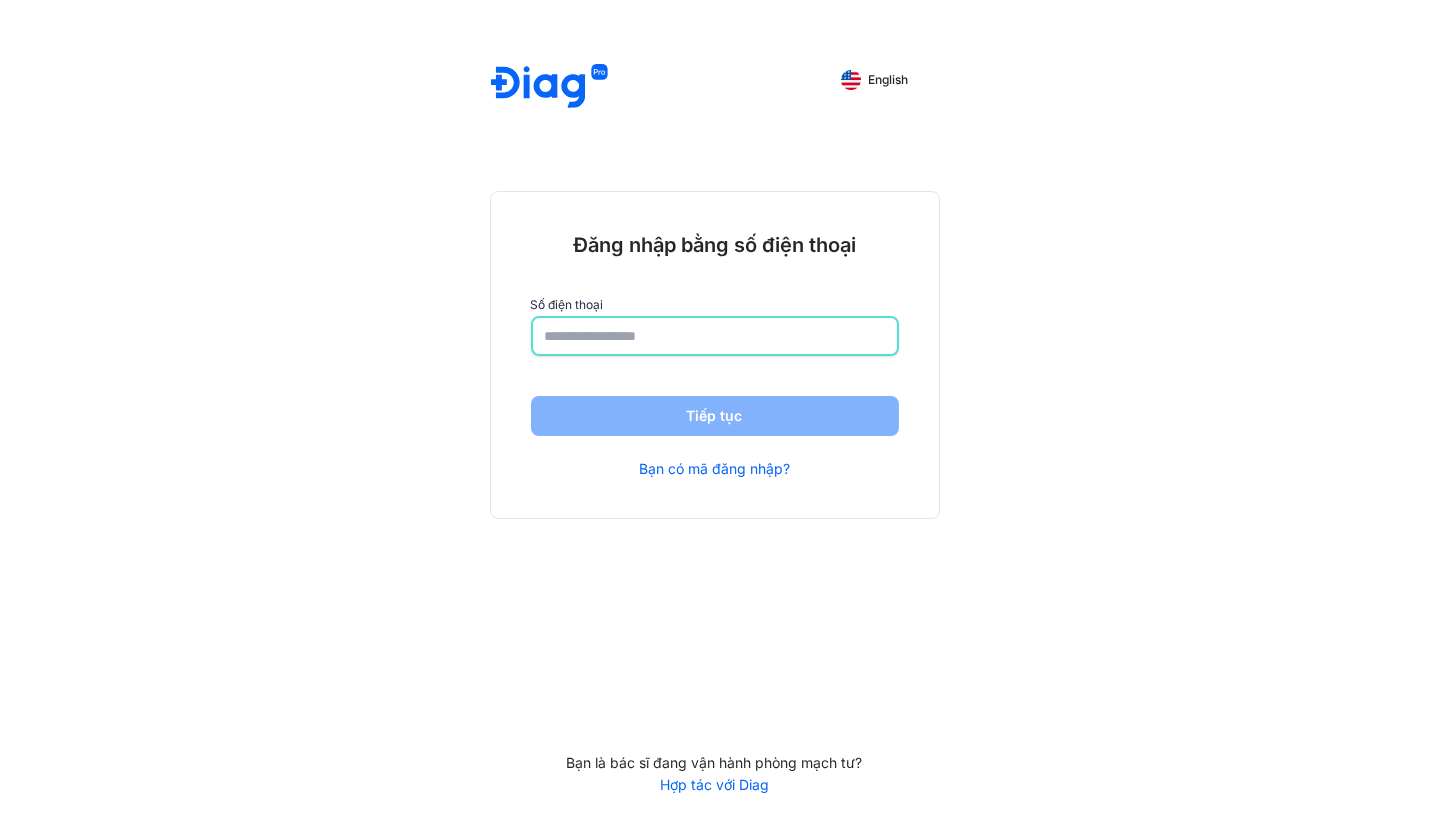 click 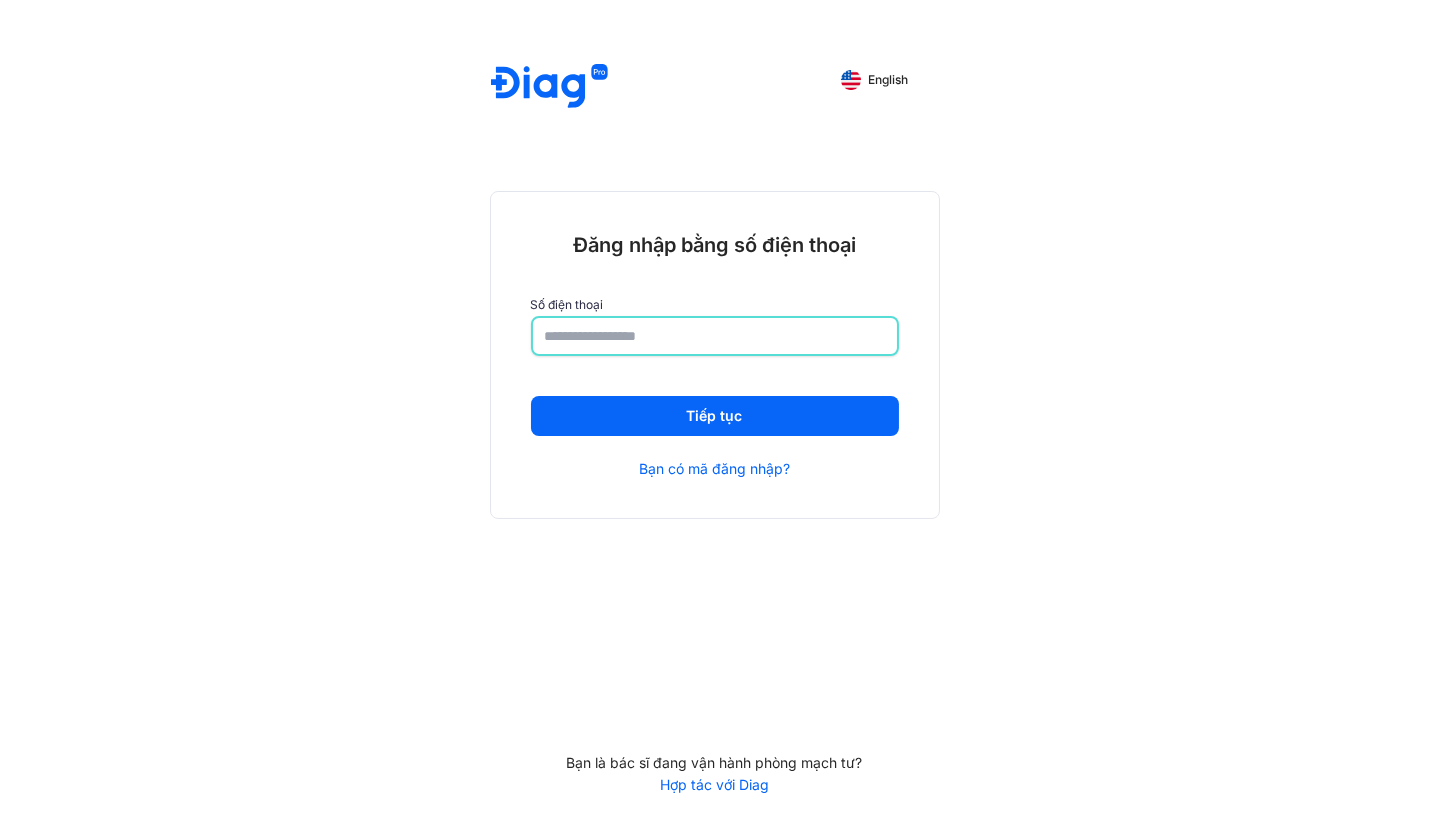 type on "**********" 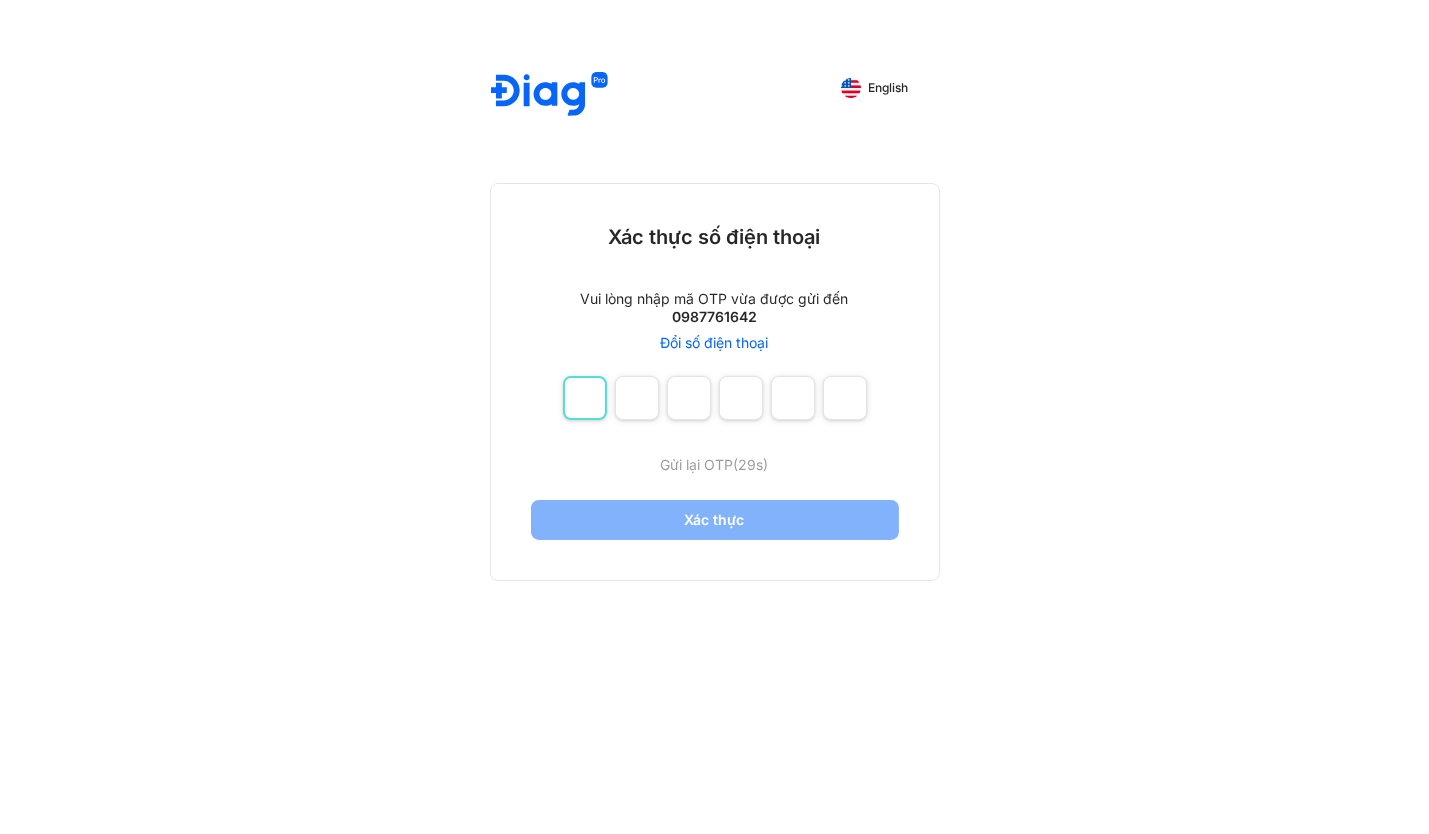 click at bounding box center [585, 398] 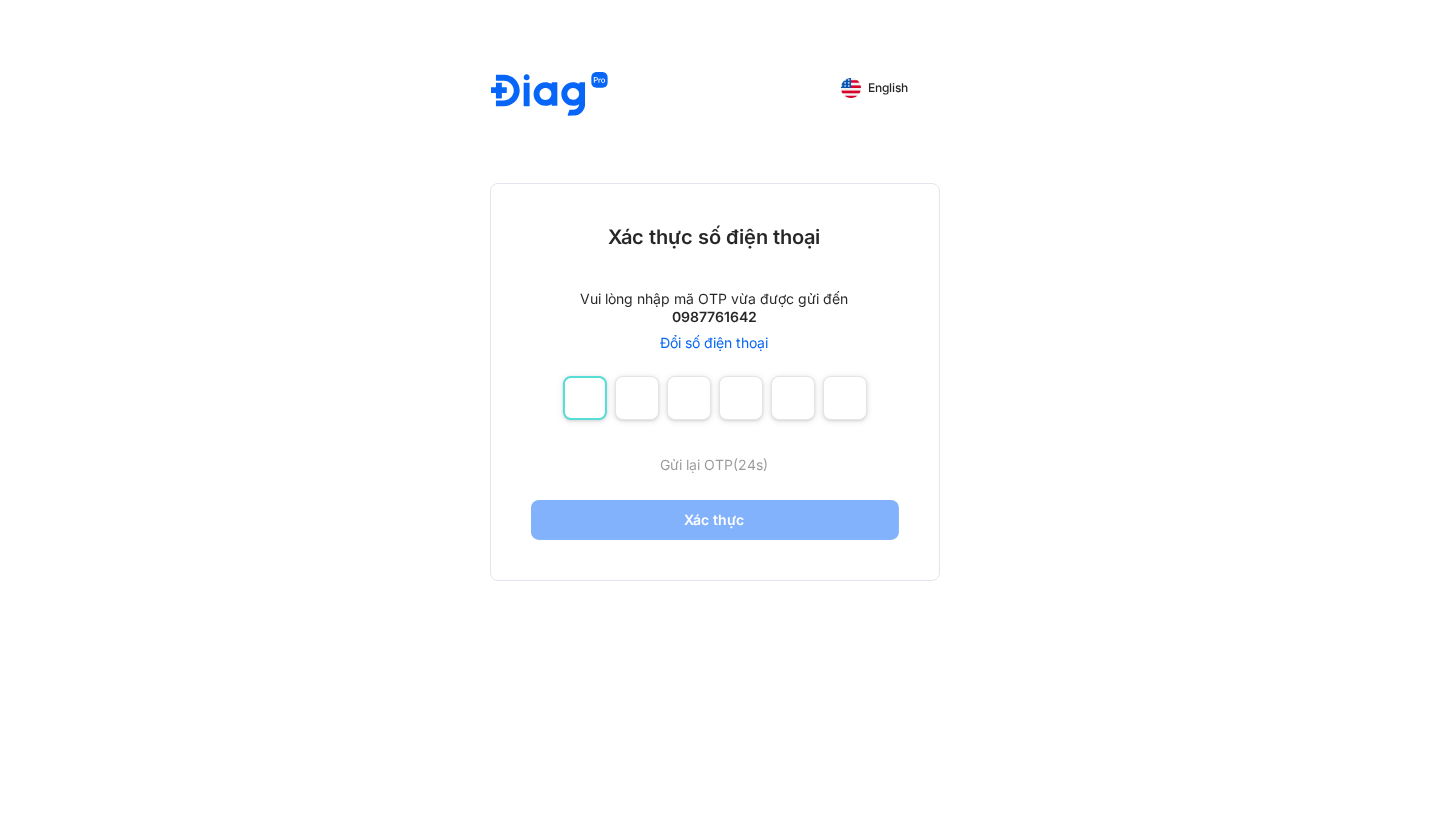 type on "*" 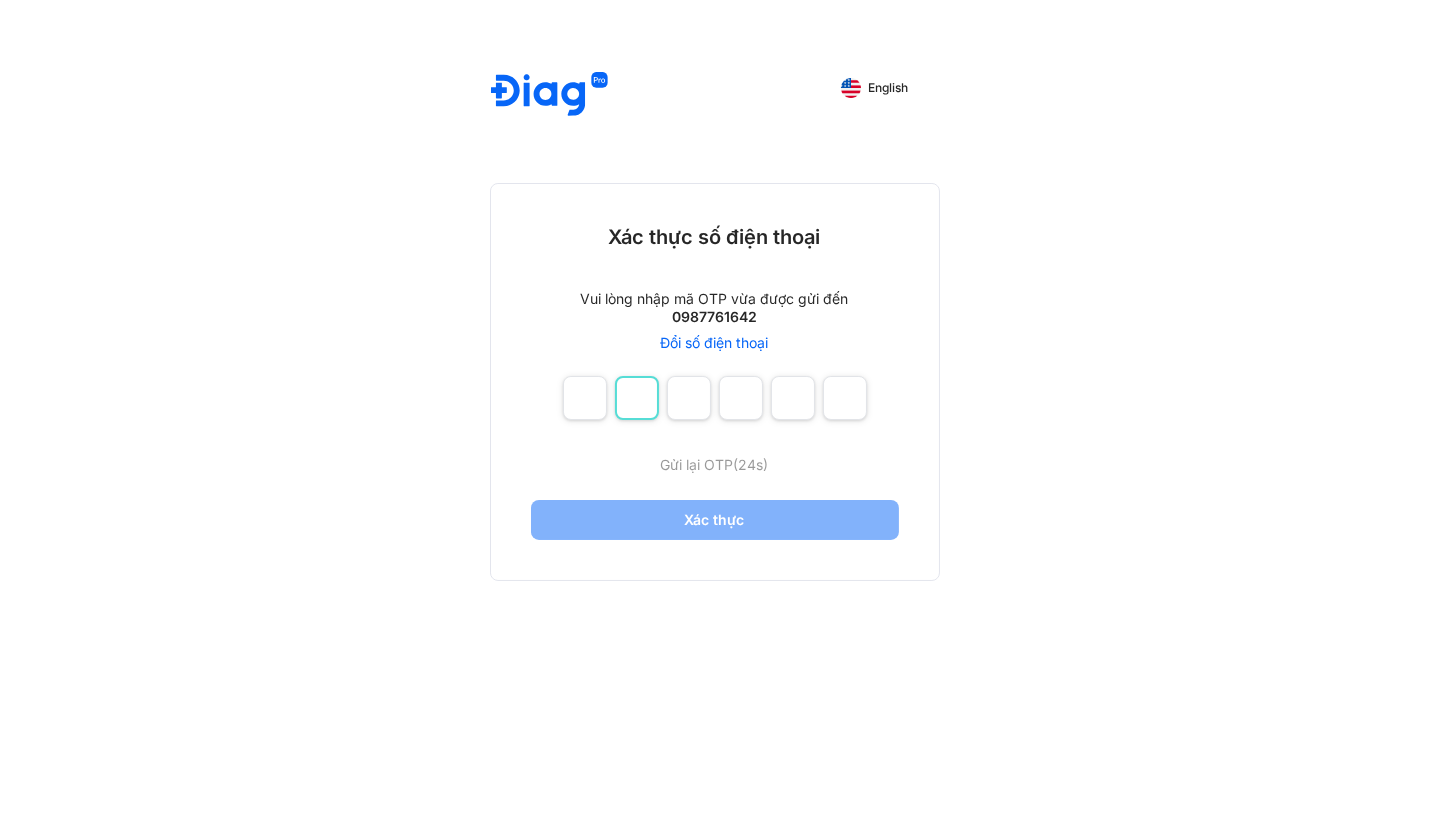 type on "*" 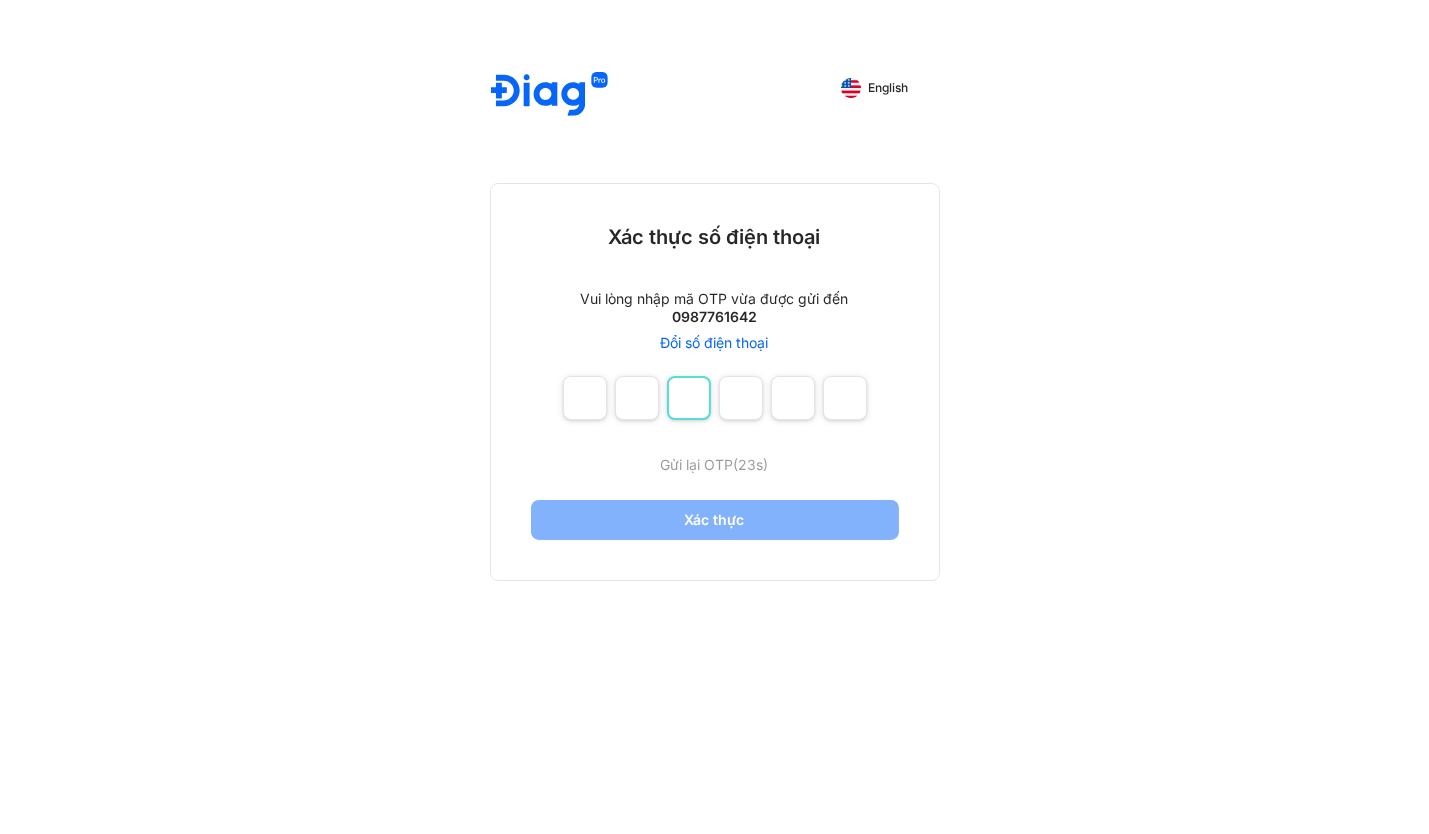 type on "*" 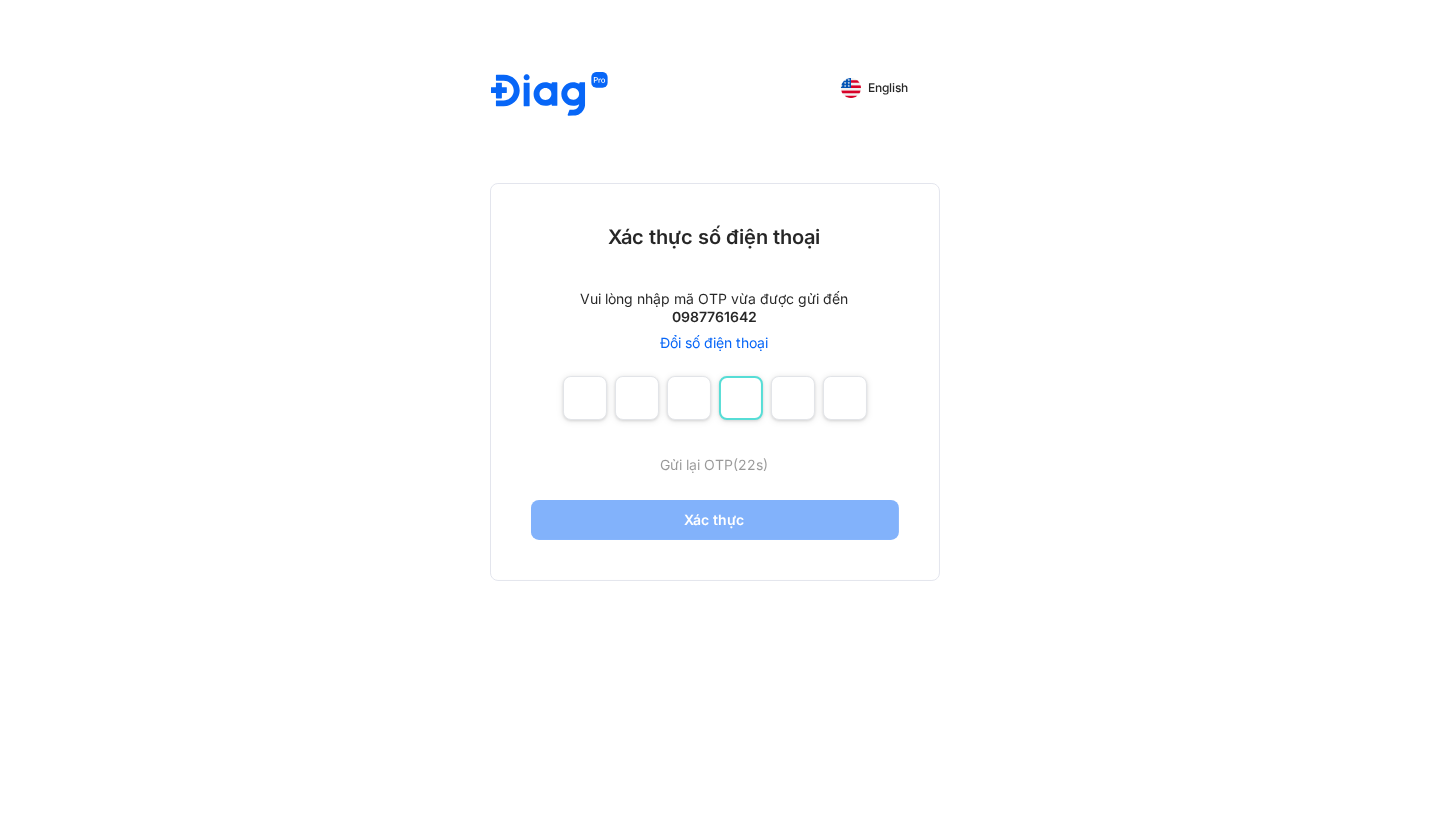 type on "*" 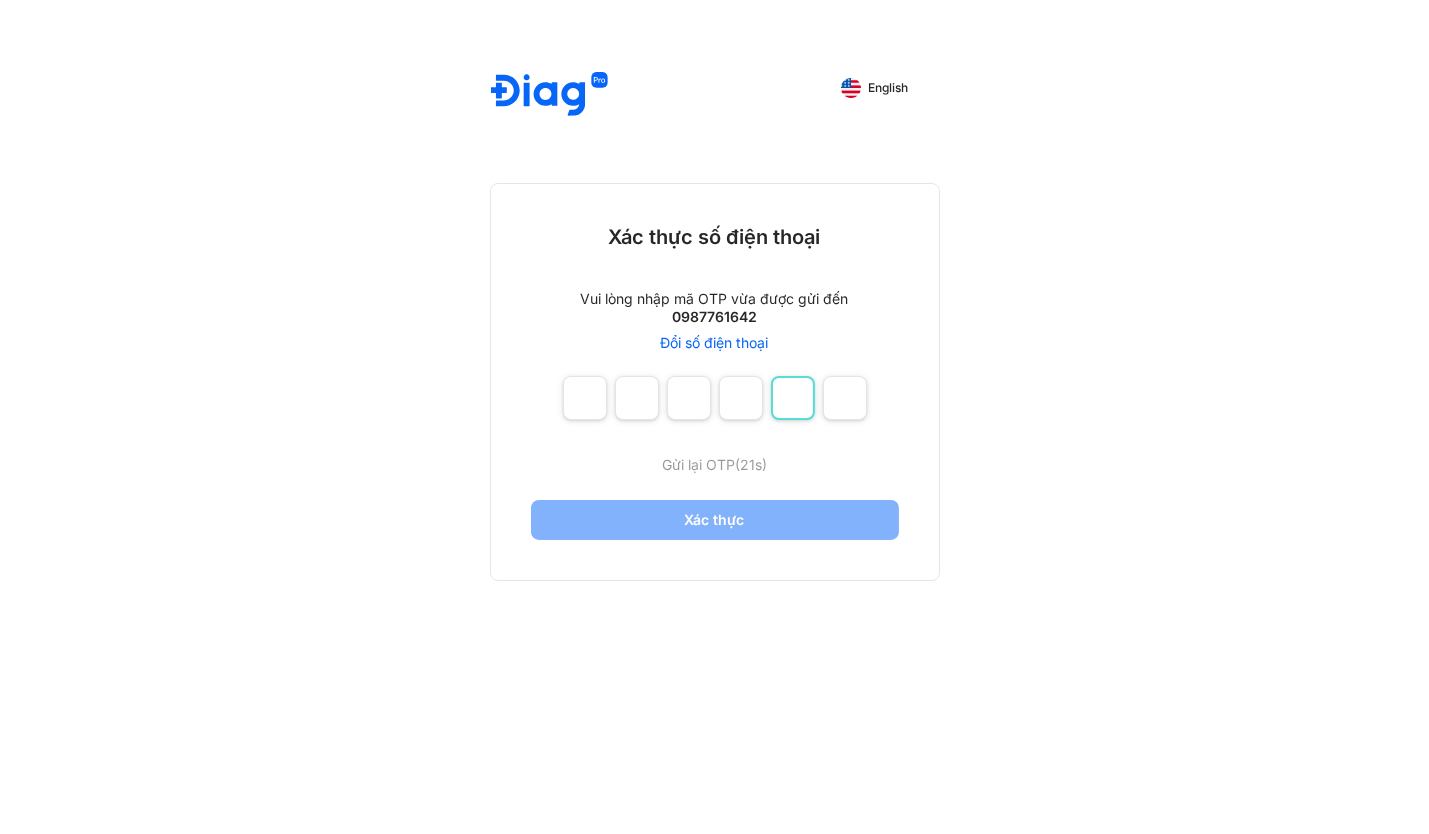 type on "*" 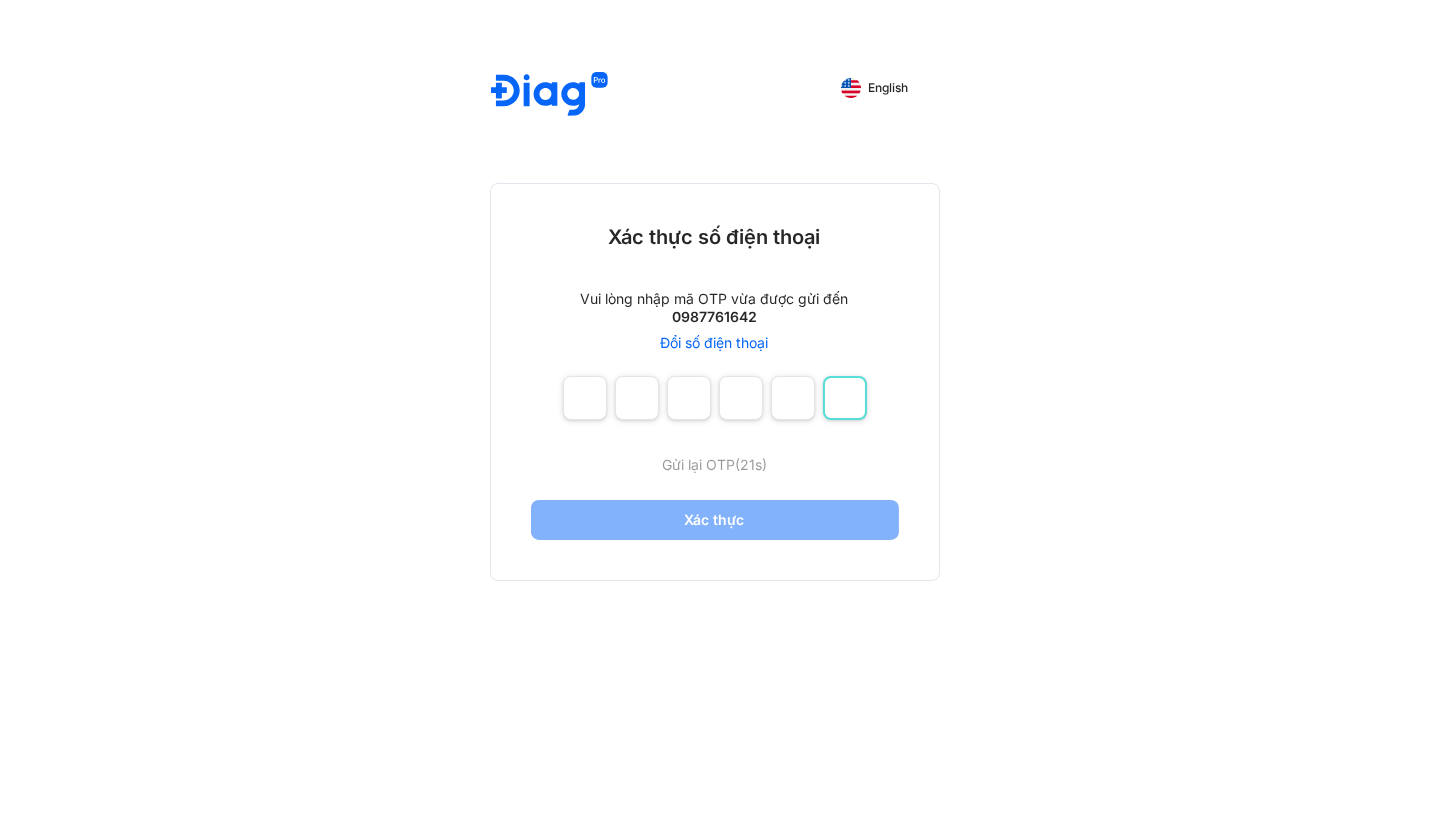 type on "*" 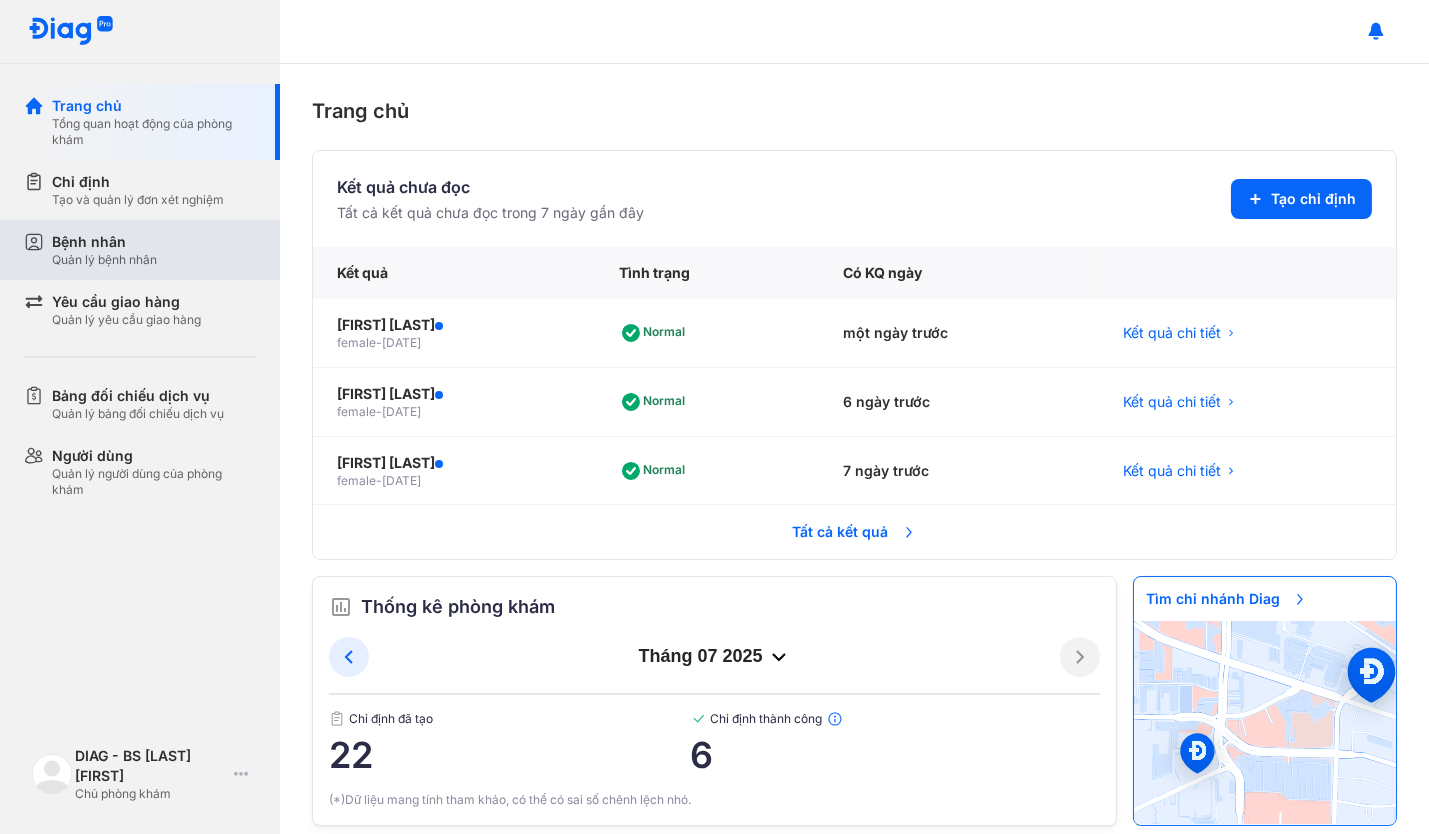 click on "Quản lý bệnh nhân" at bounding box center [104, 260] 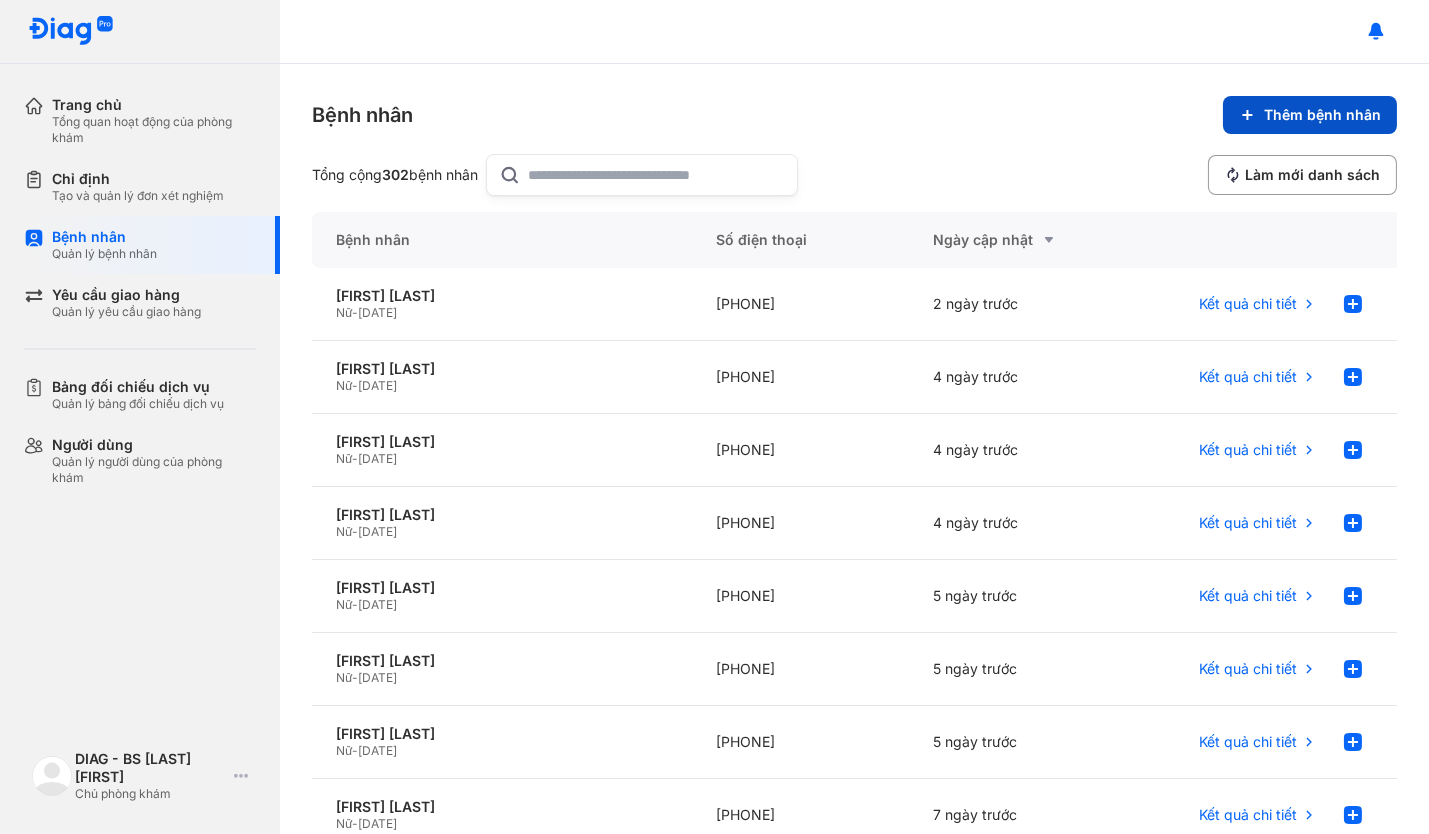 click on "Thêm bệnh nhân" at bounding box center [1310, 115] 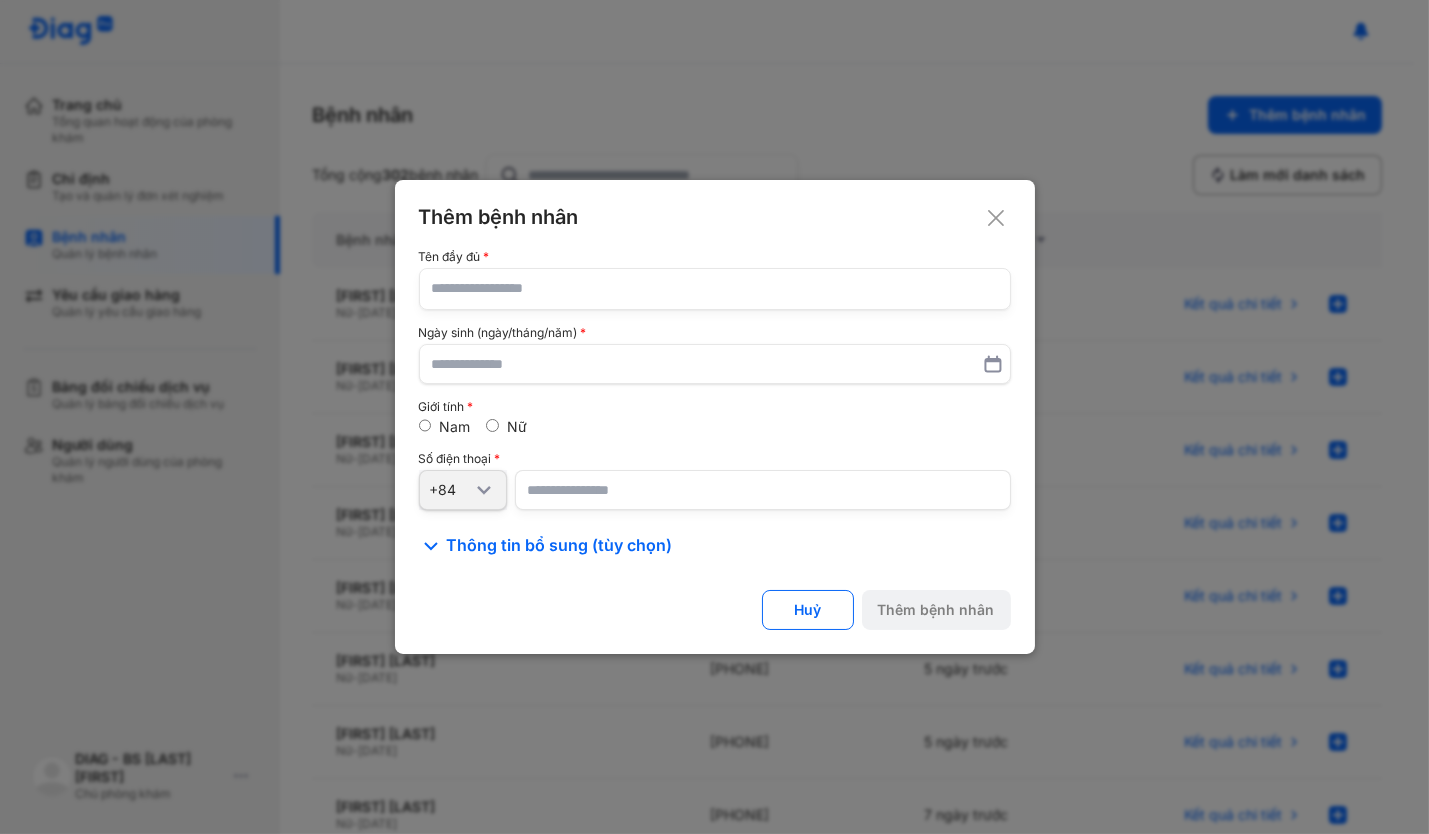 click 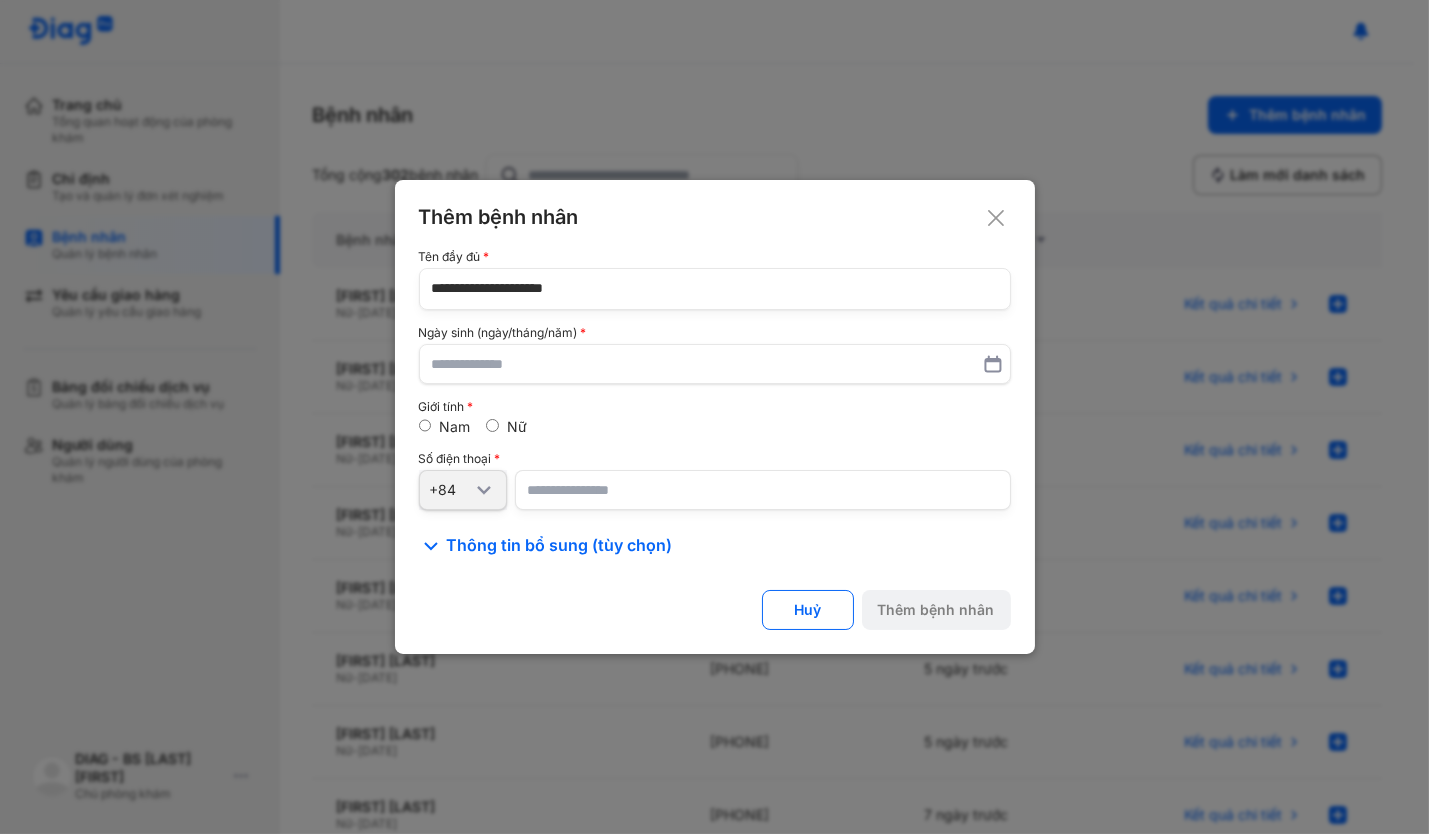 type on "**********" 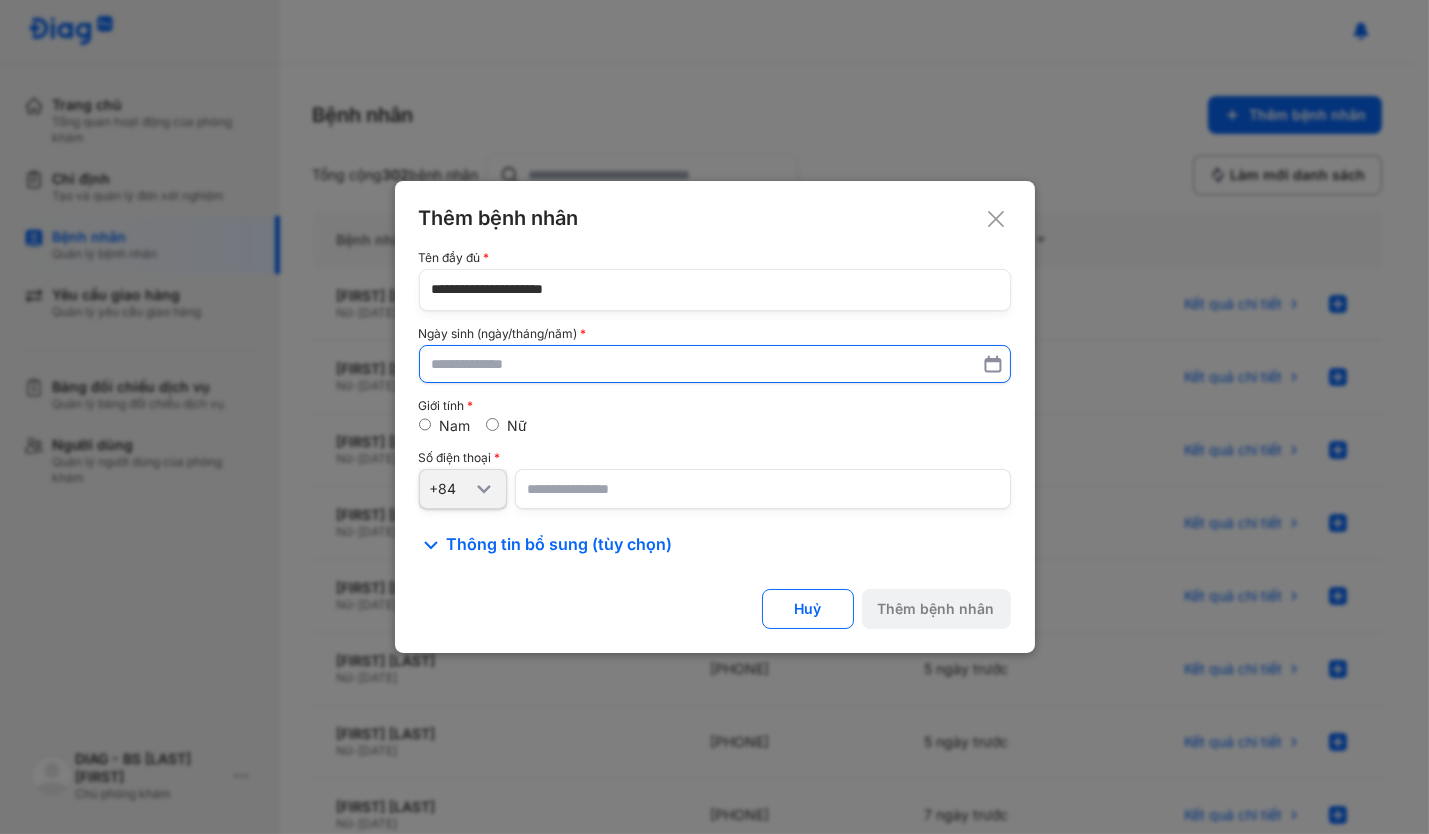 click at bounding box center (715, 364) 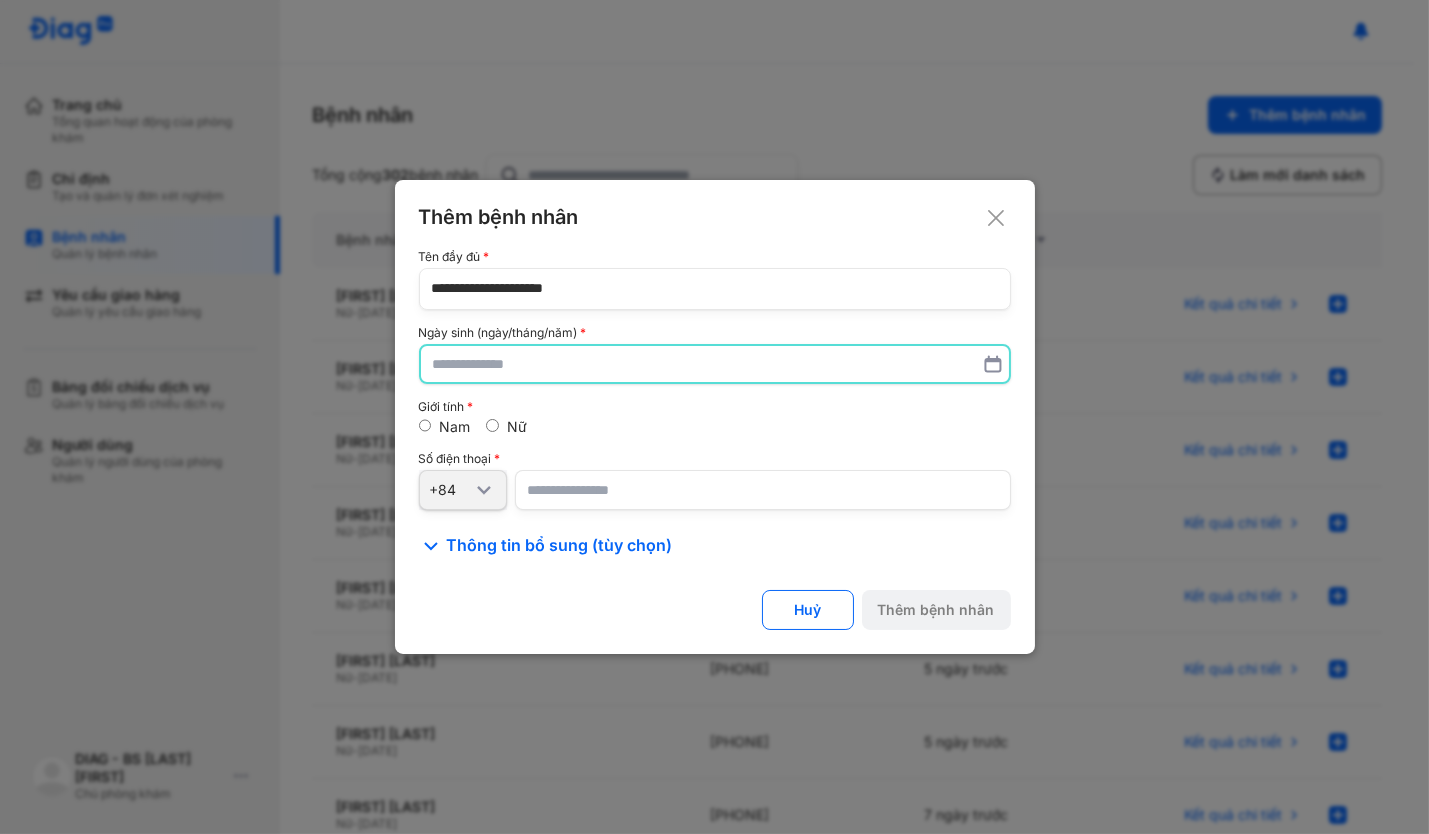 paste on "**********" 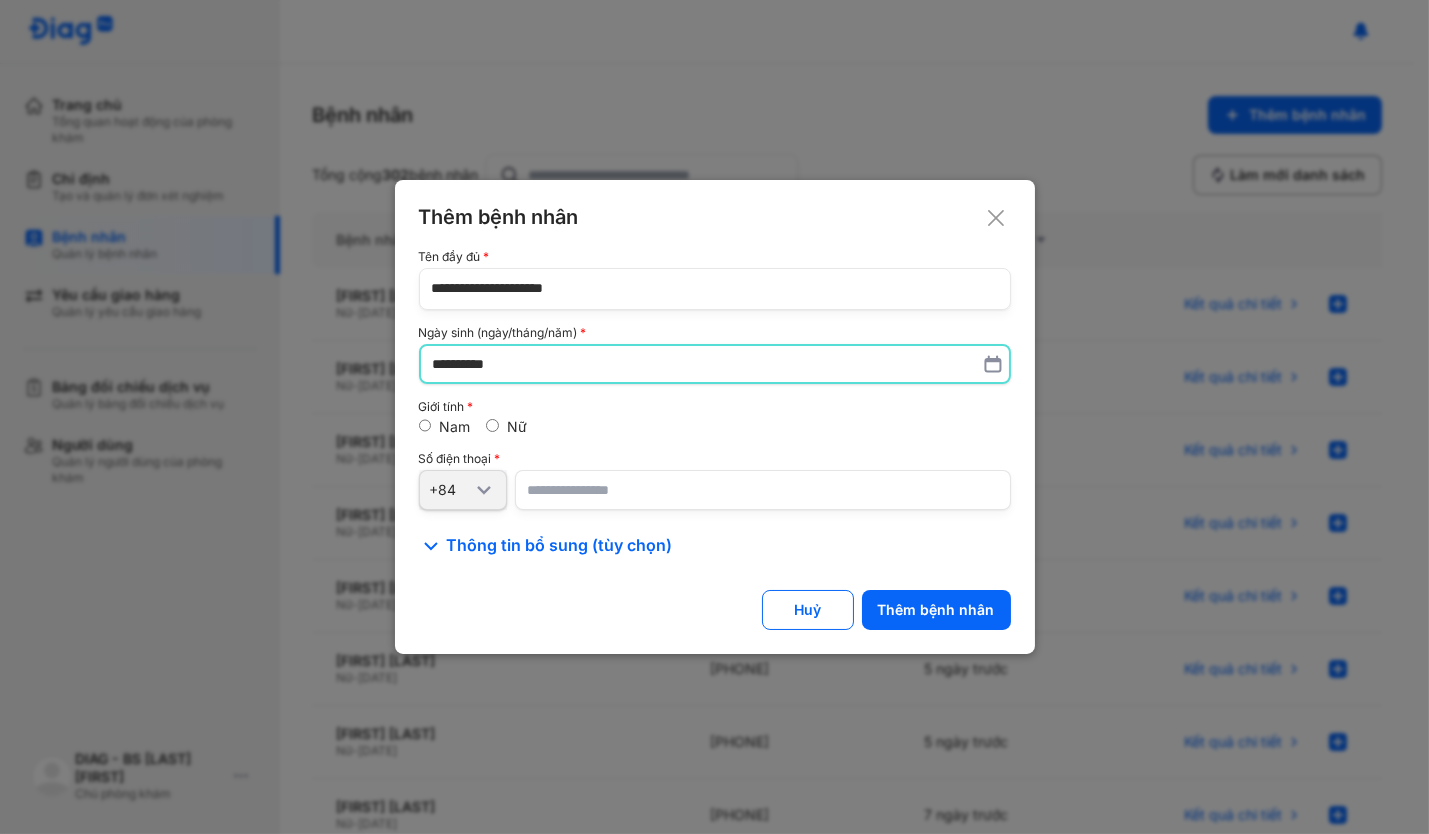 type on "**********" 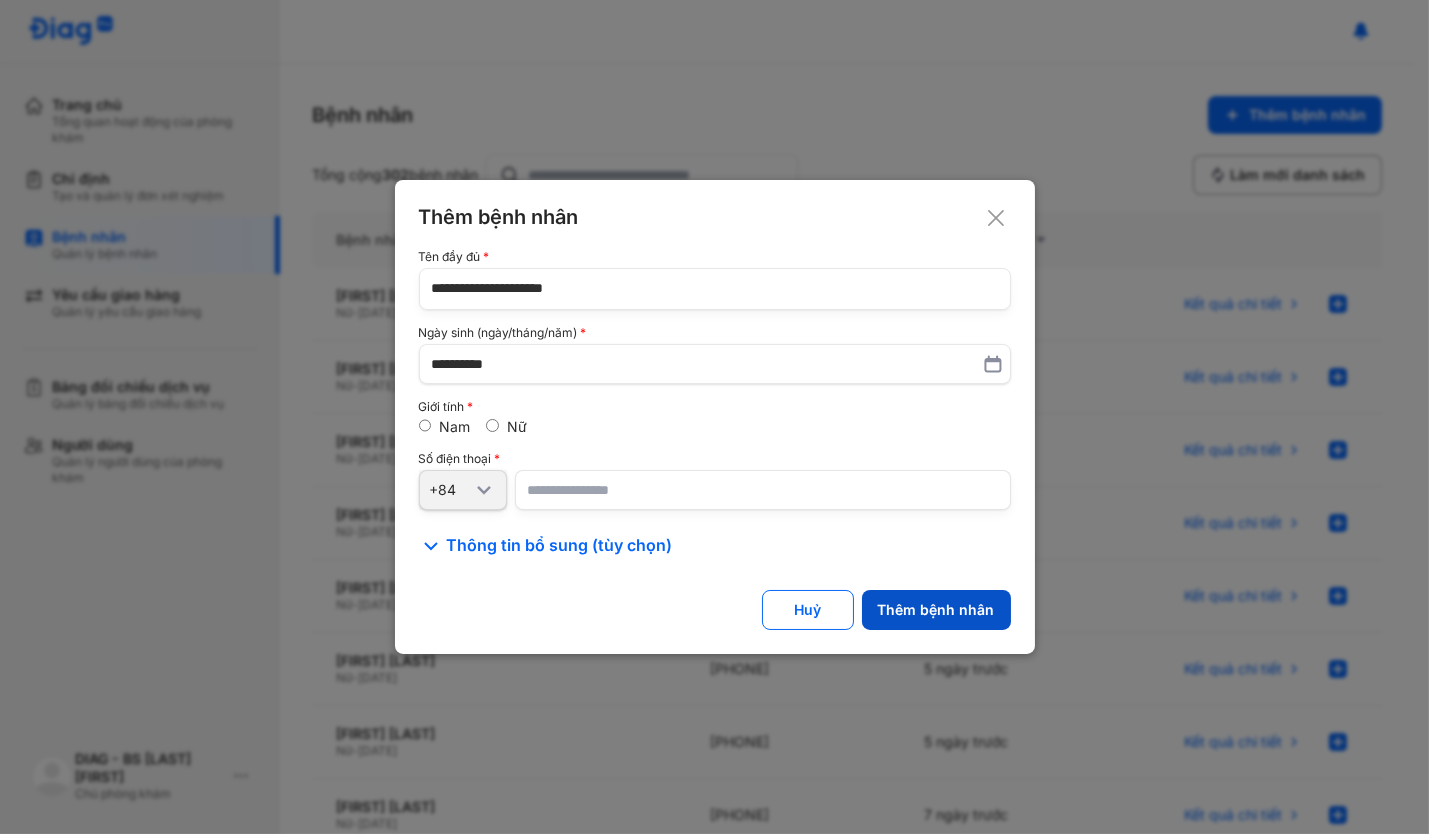 click on "Thêm bệnh nhân" 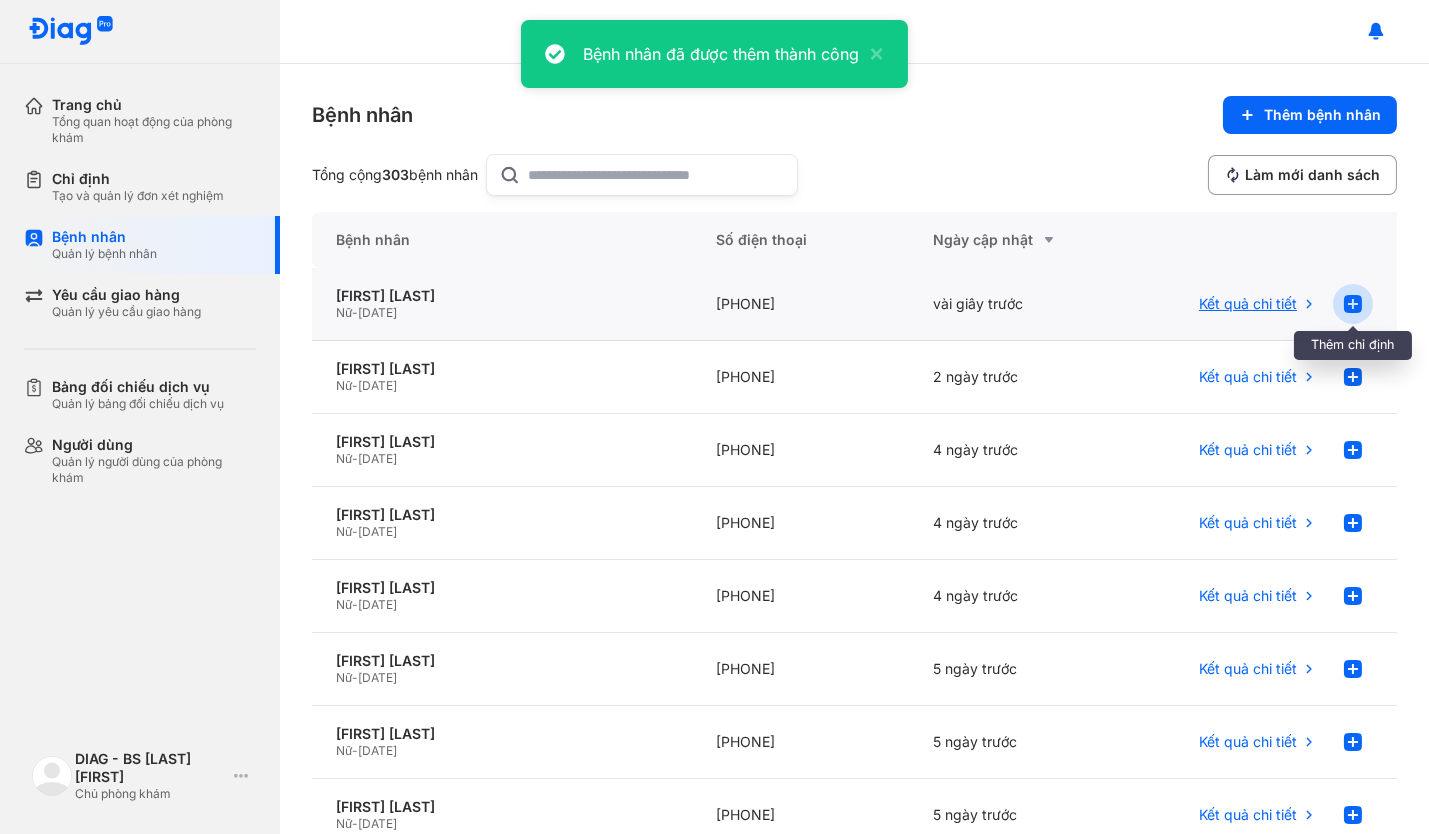 click 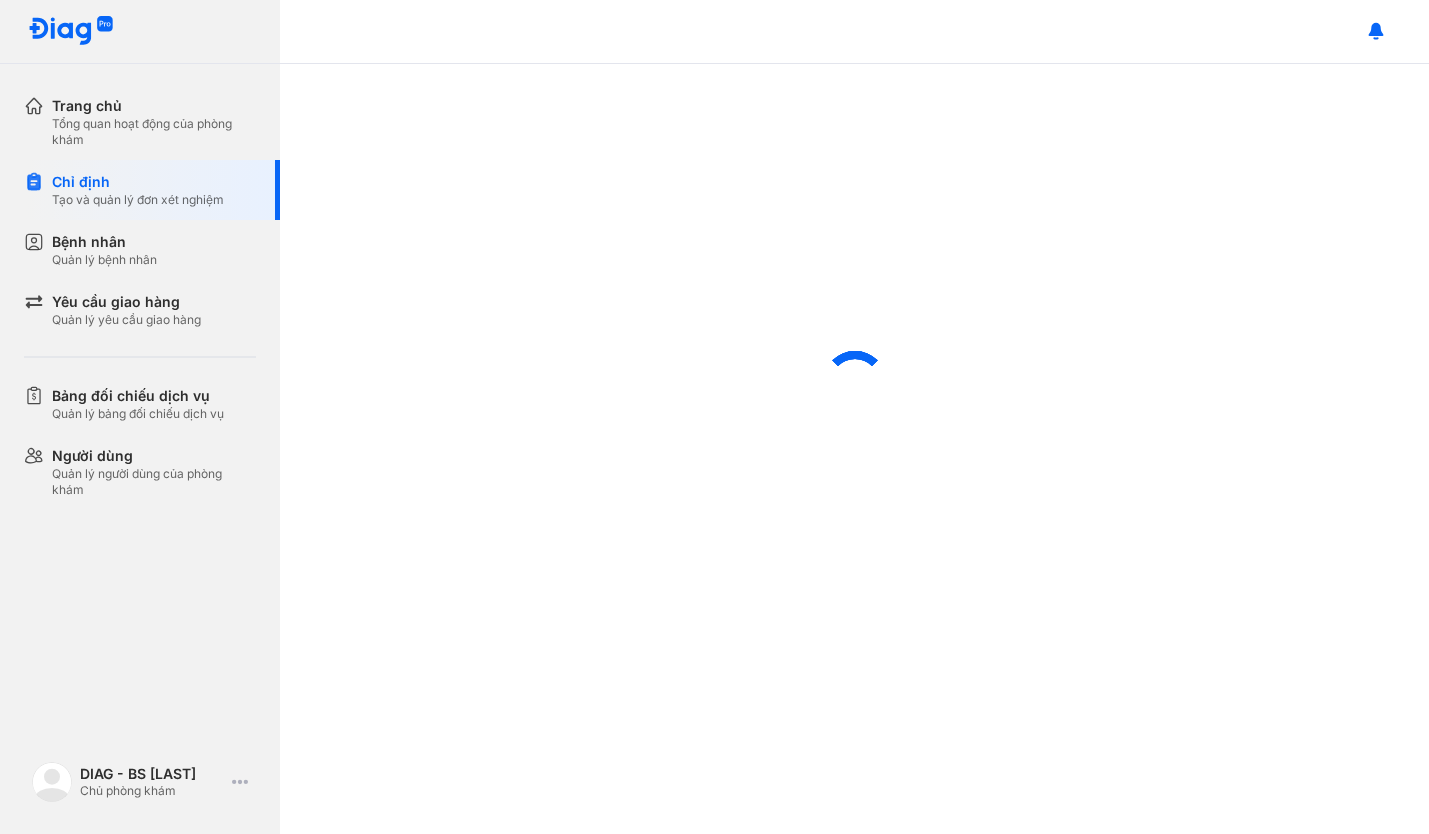 scroll, scrollTop: 0, scrollLeft: 0, axis: both 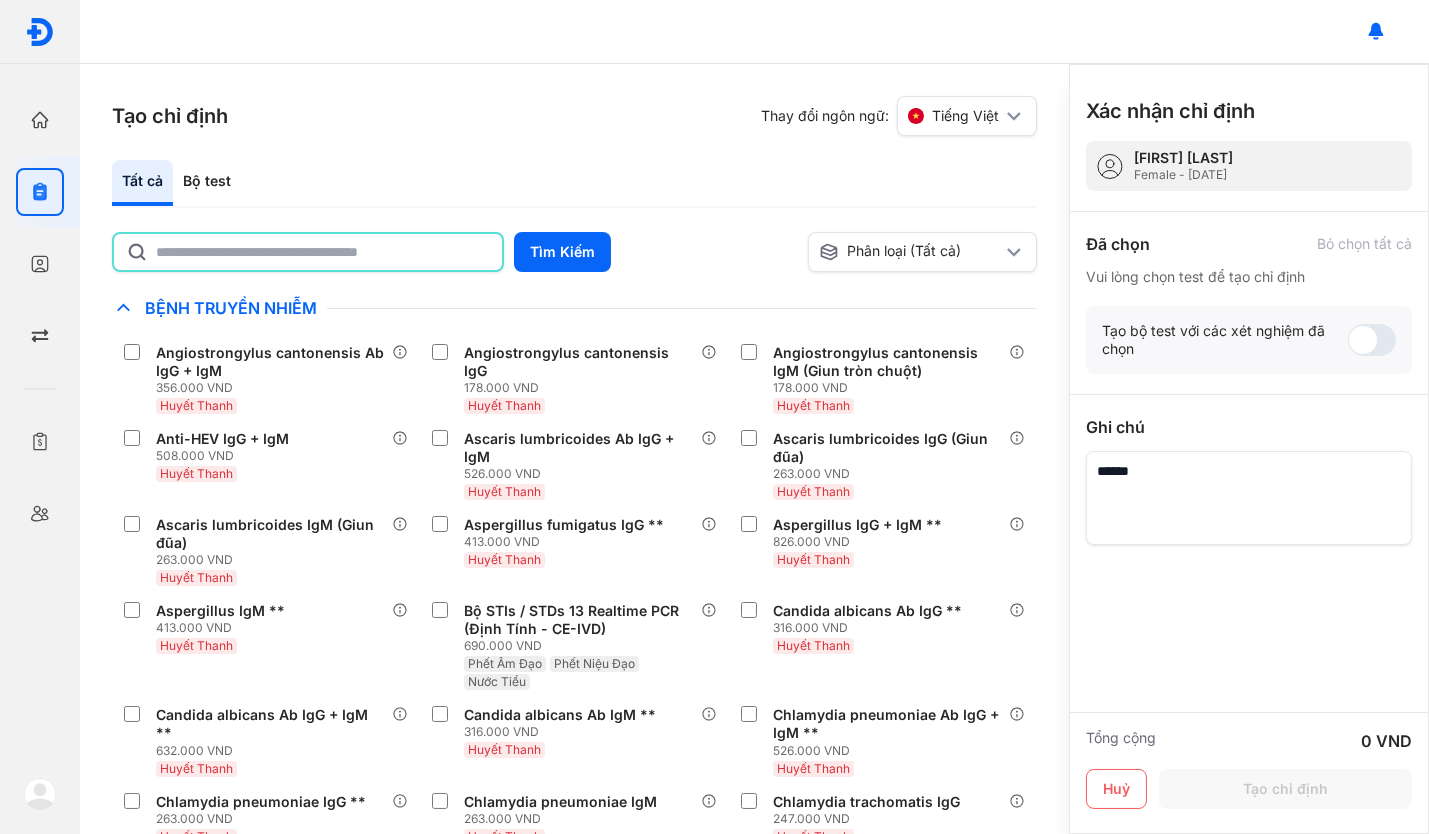 click 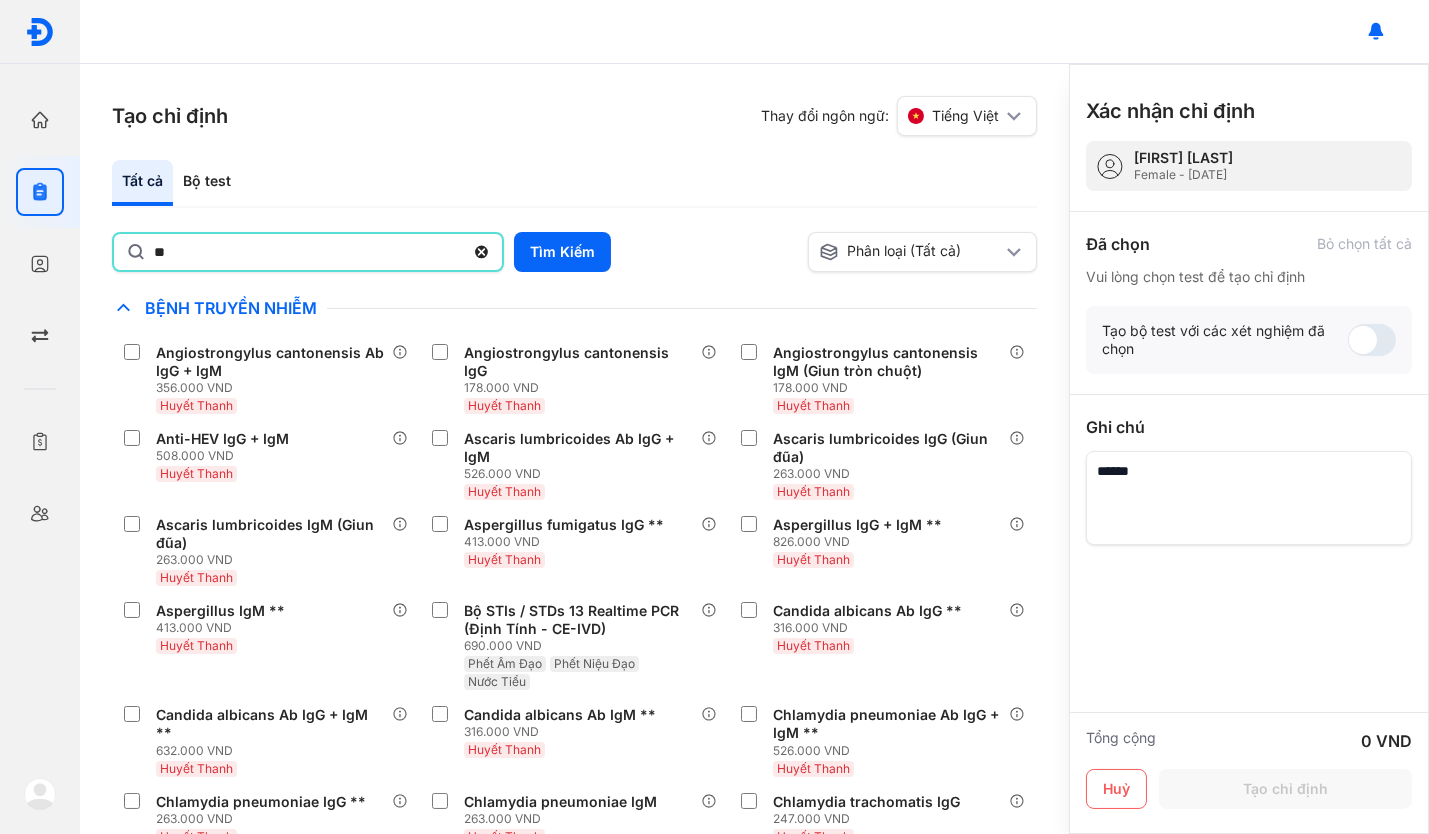 type on "********" 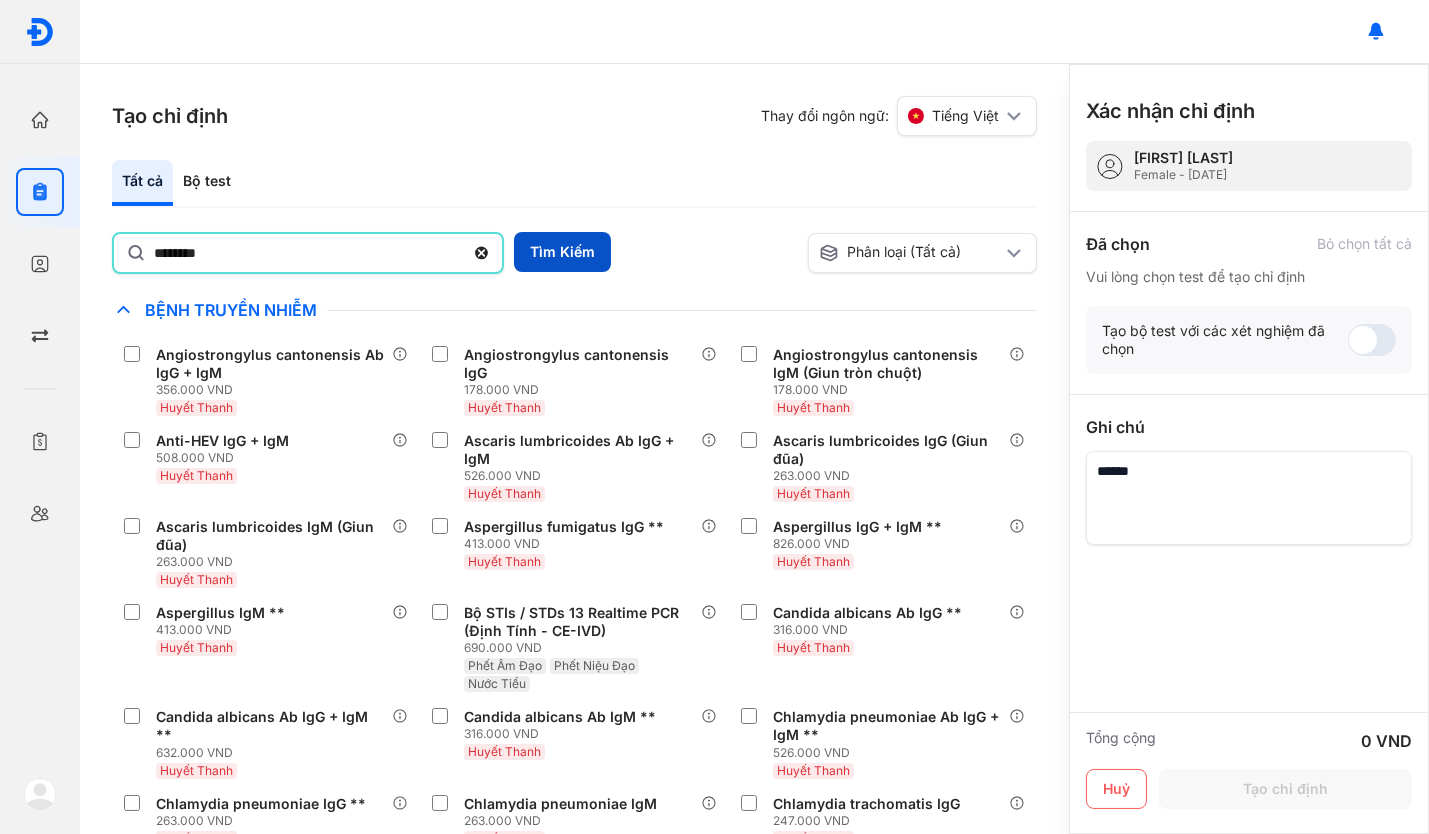 click on "Tìm Kiếm" at bounding box center (562, 252) 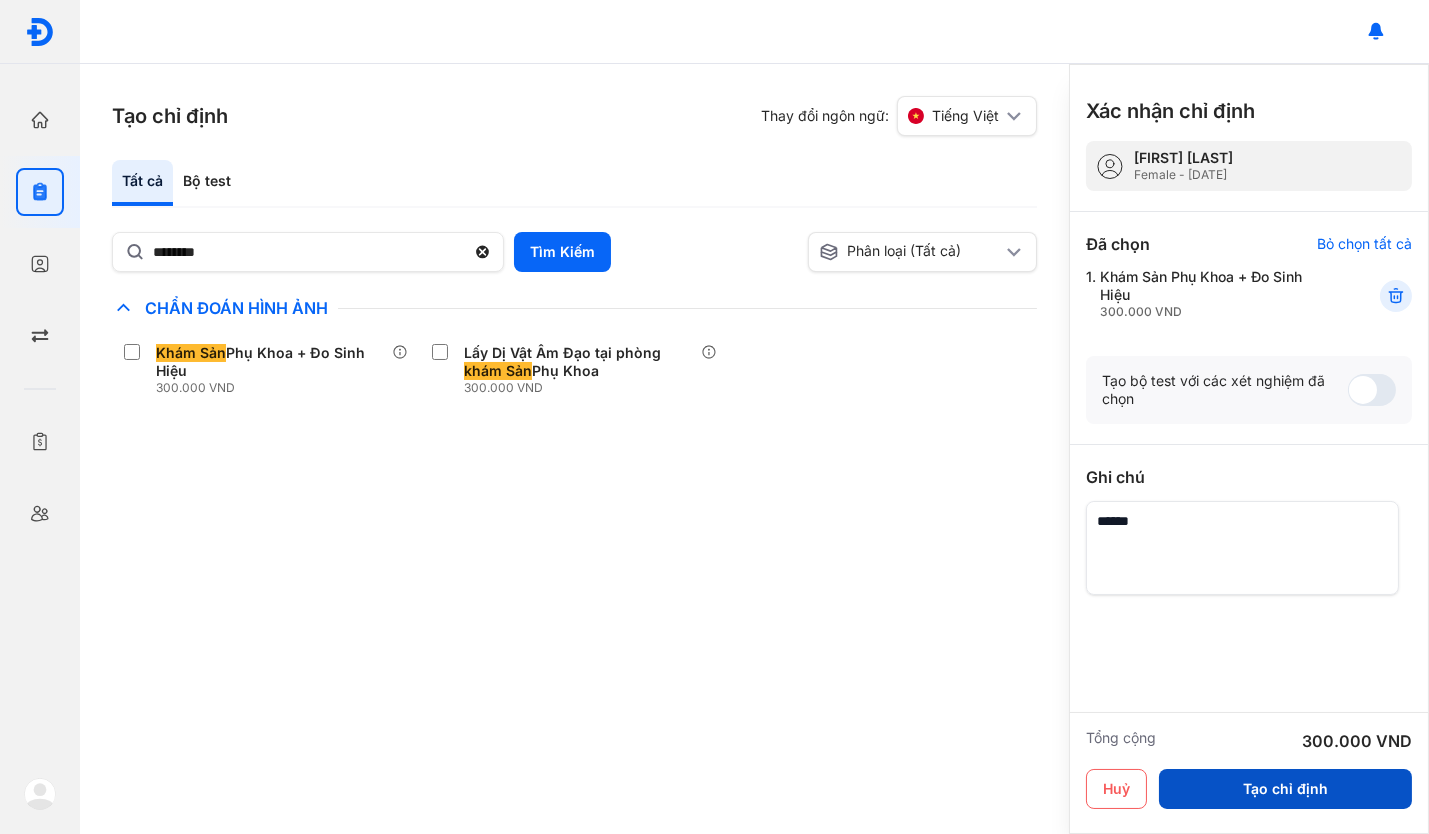 click on "Tạo chỉ định" at bounding box center (1285, 789) 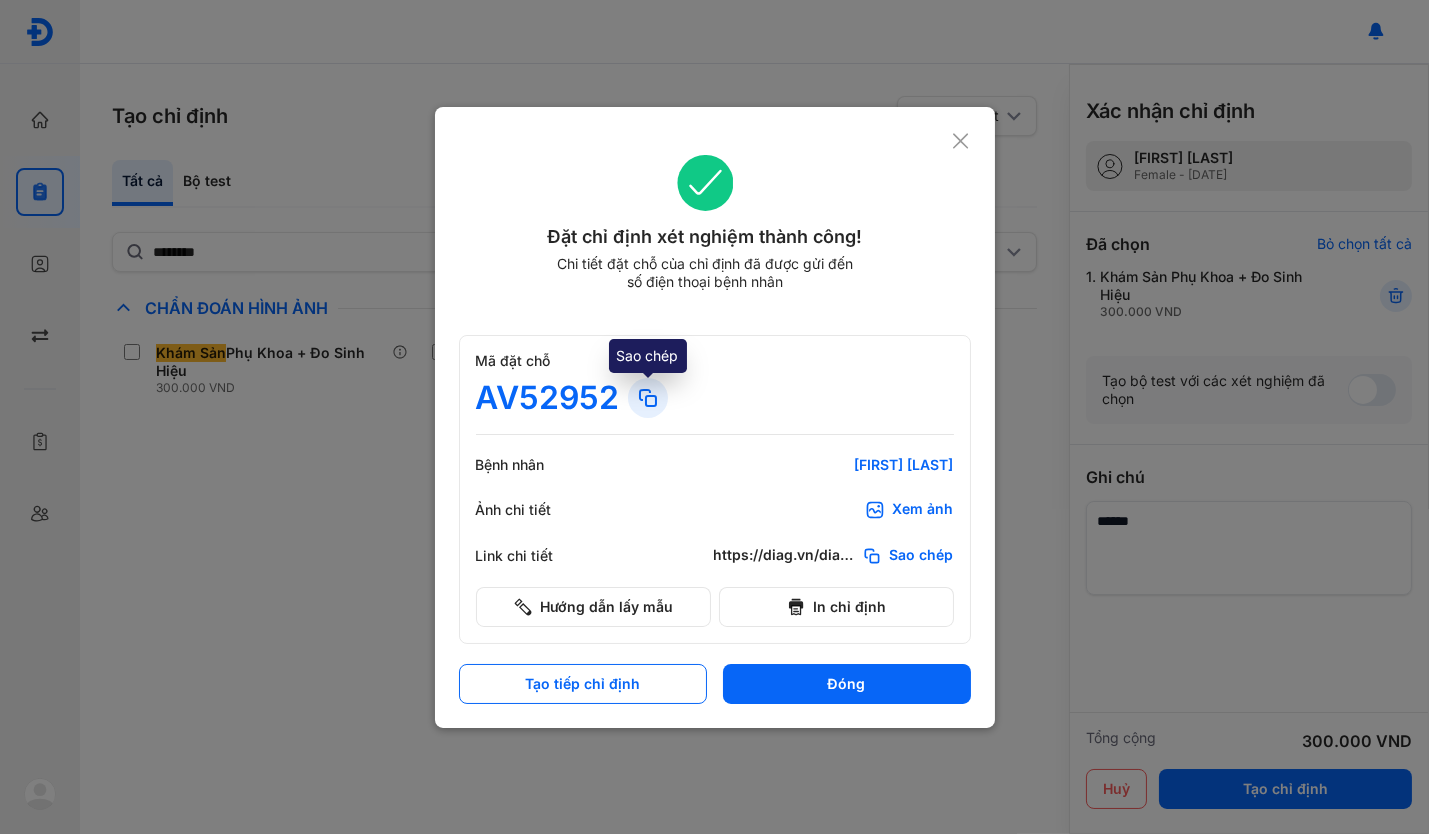 click 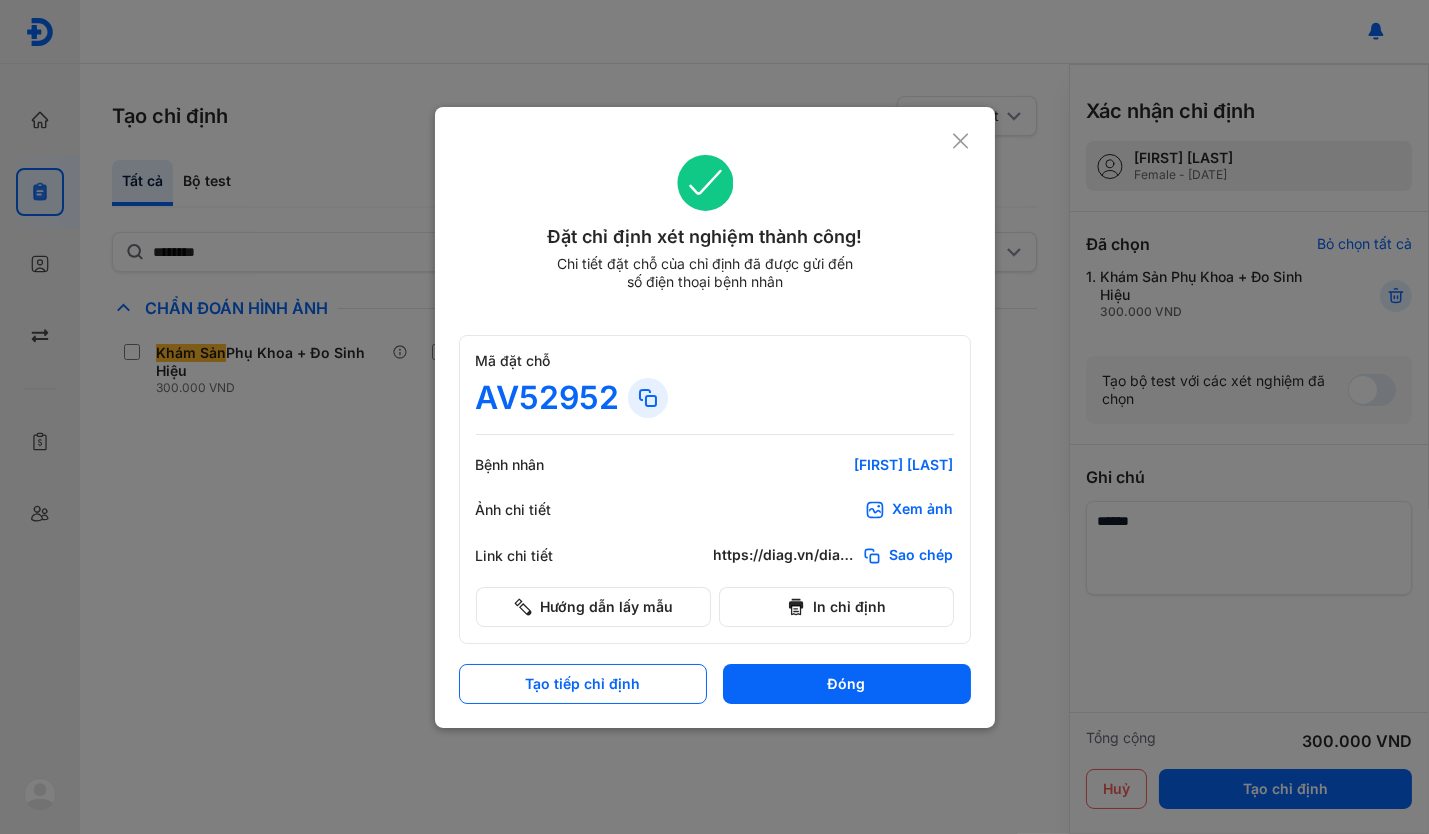 click 